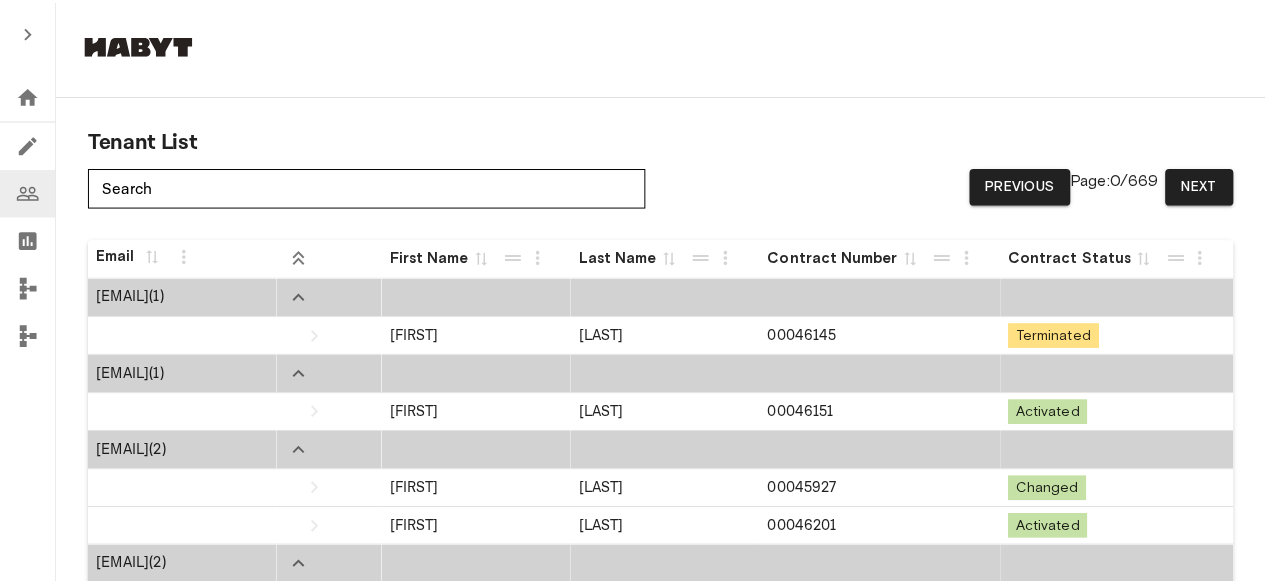 scroll, scrollTop: 0, scrollLeft: 0, axis: both 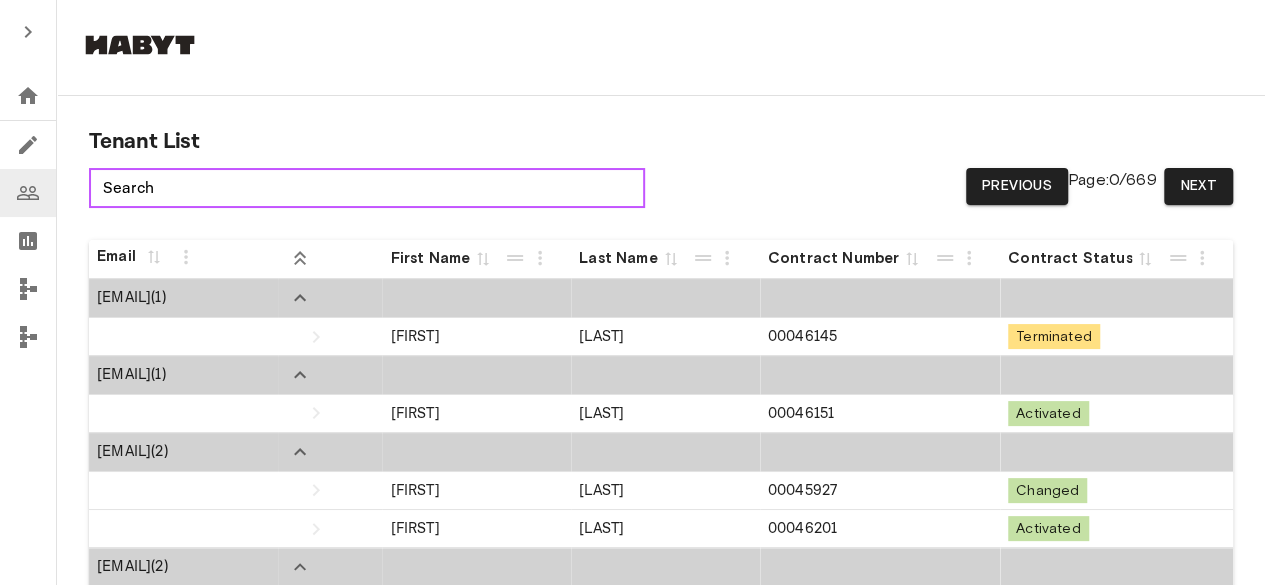 click on "Search" at bounding box center (367, 188) 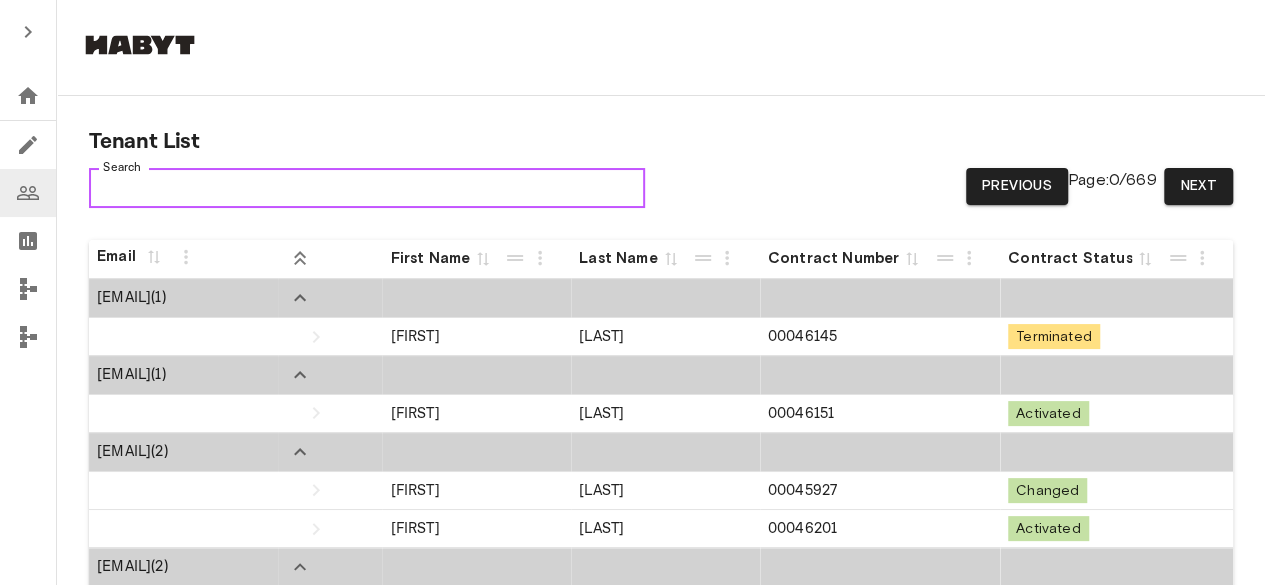 paste on "**********" 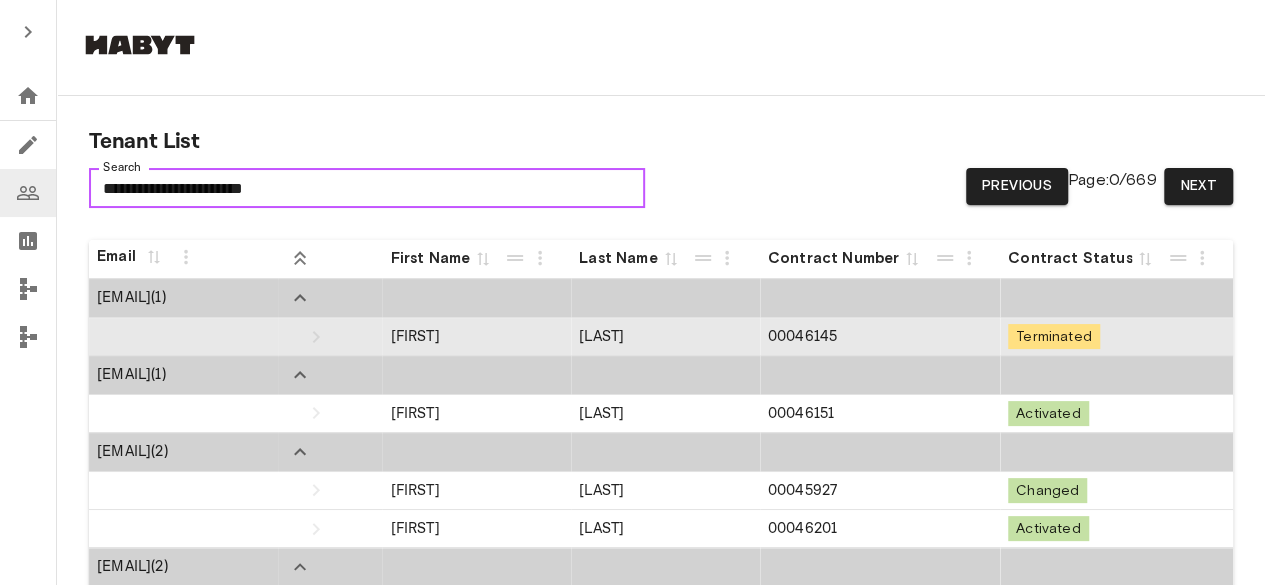 type on "**********" 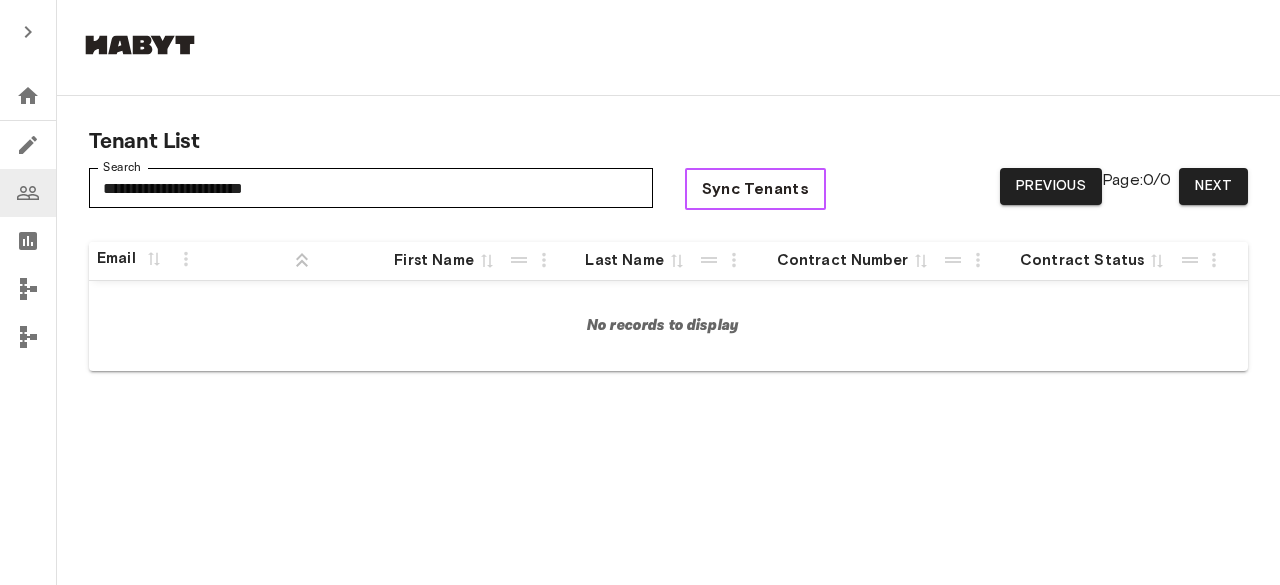 click on "Sync Tenants" at bounding box center (756, 189) 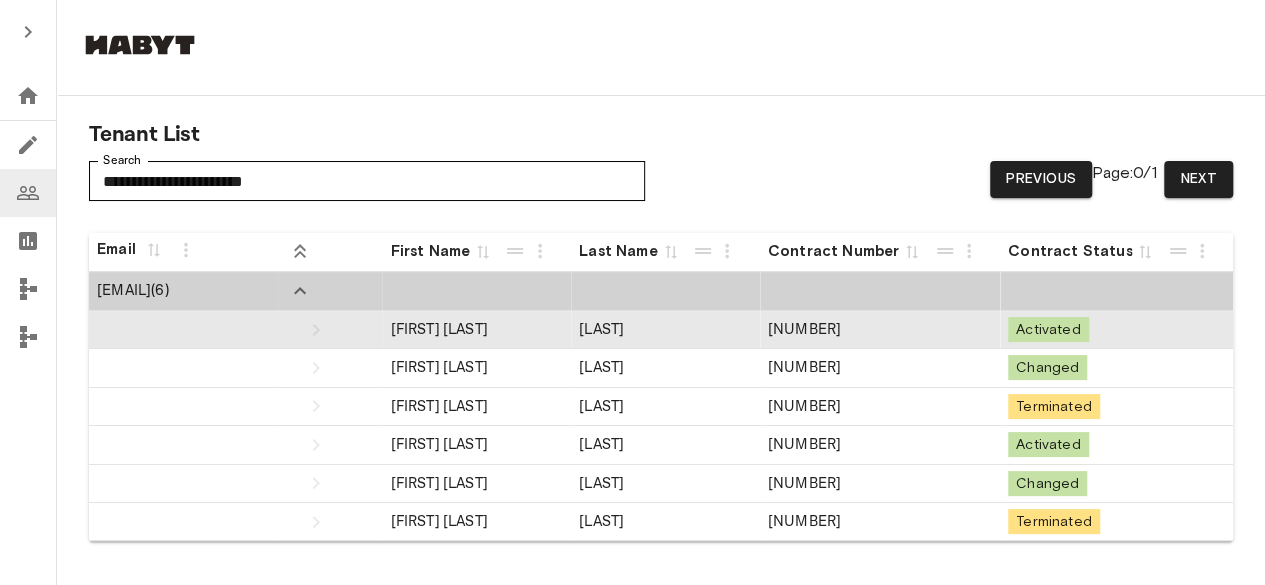 scroll, scrollTop: 8, scrollLeft: 0, axis: vertical 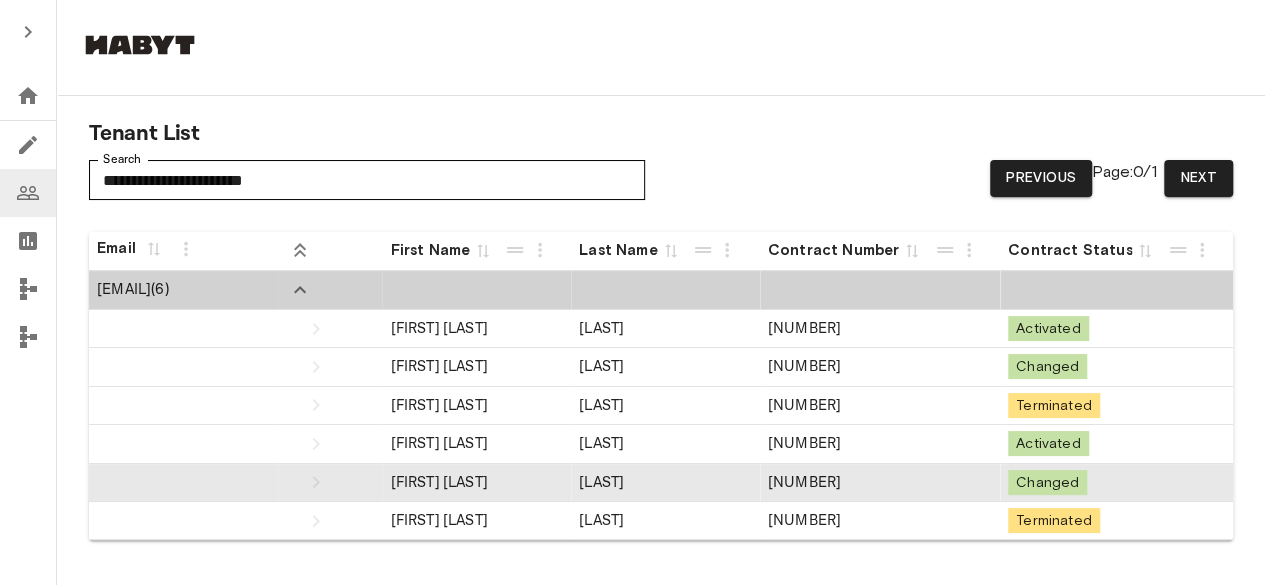 click on "[NUMBER]" at bounding box center [880, 483] 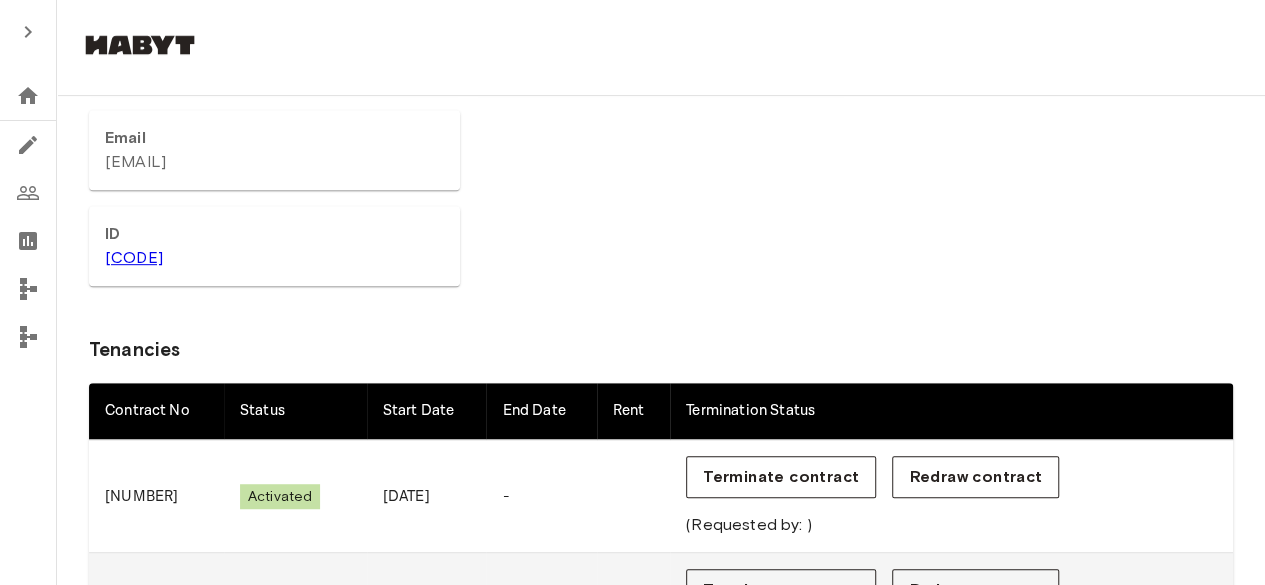 scroll, scrollTop: 600, scrollLeft: 0, axis: vertical 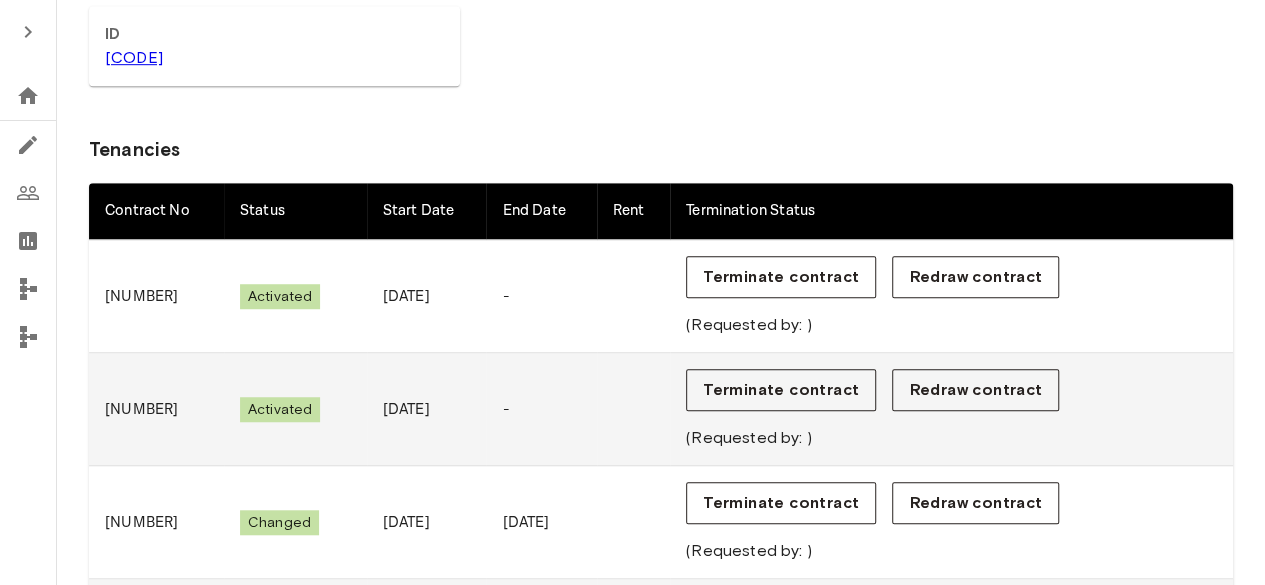 click on "Terminate contract Redraw contract (Requested by: [FIRST] [LAST])" at bounding box center [951, 296] 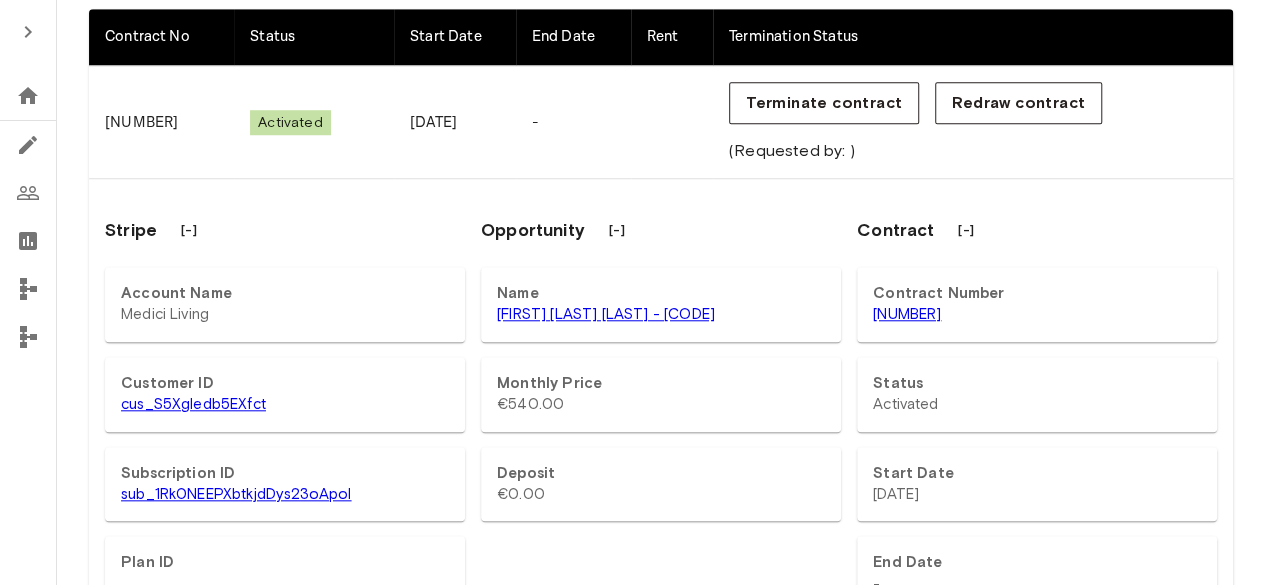 scroll, scrollTop: 800, scrollLeft: 0, axis: vertical 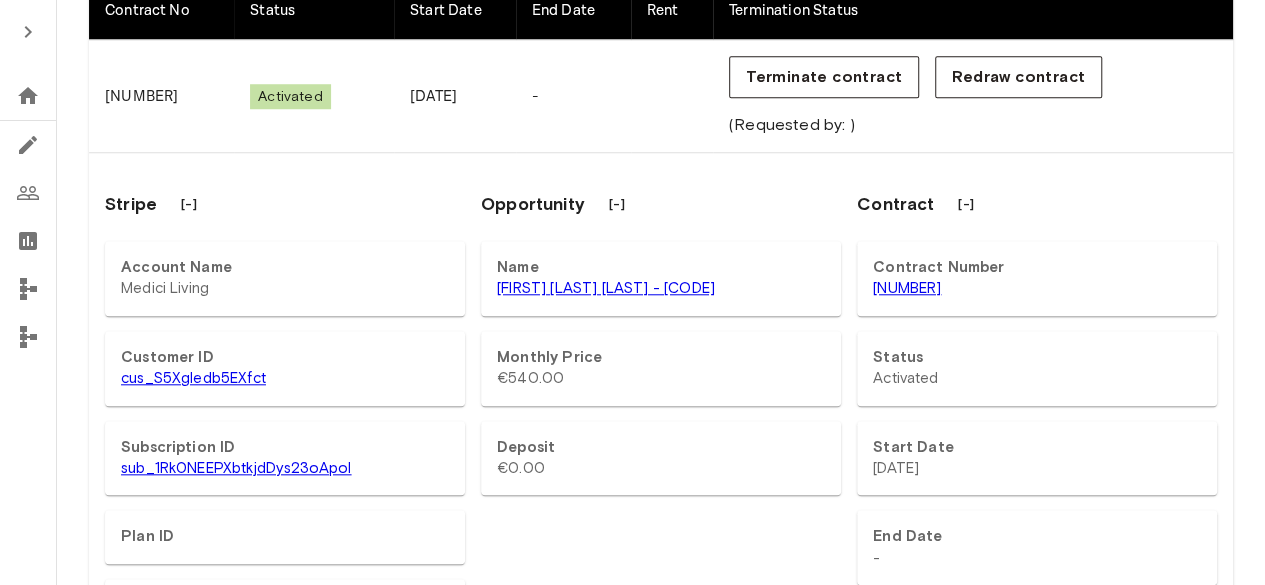 click on "(Requested by:   )" at bounding box center (973, 125) 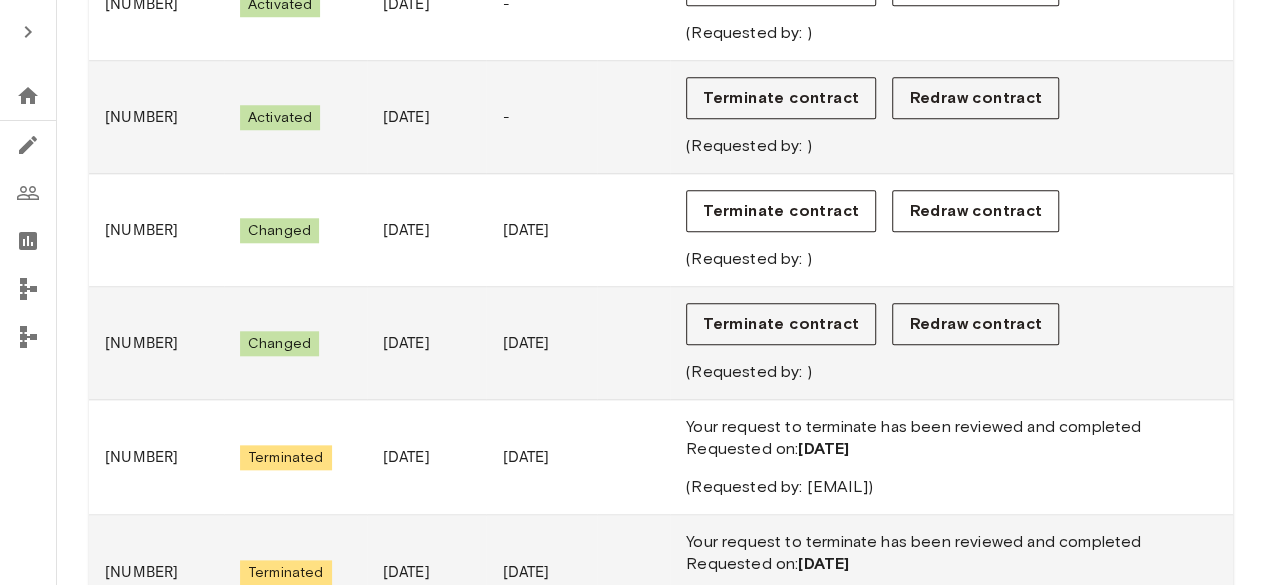 scroll, scrollTop: 1054, scrollLeft: 0, axis: vertical 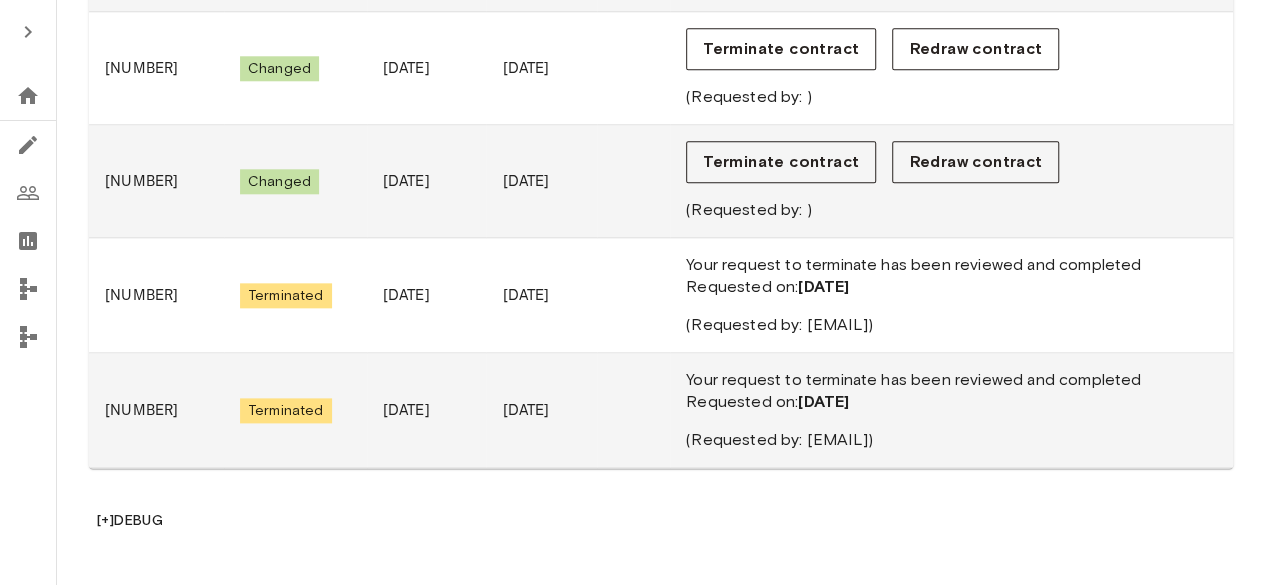 click on "(Requested by:   )" at bounding box center [951, 210] 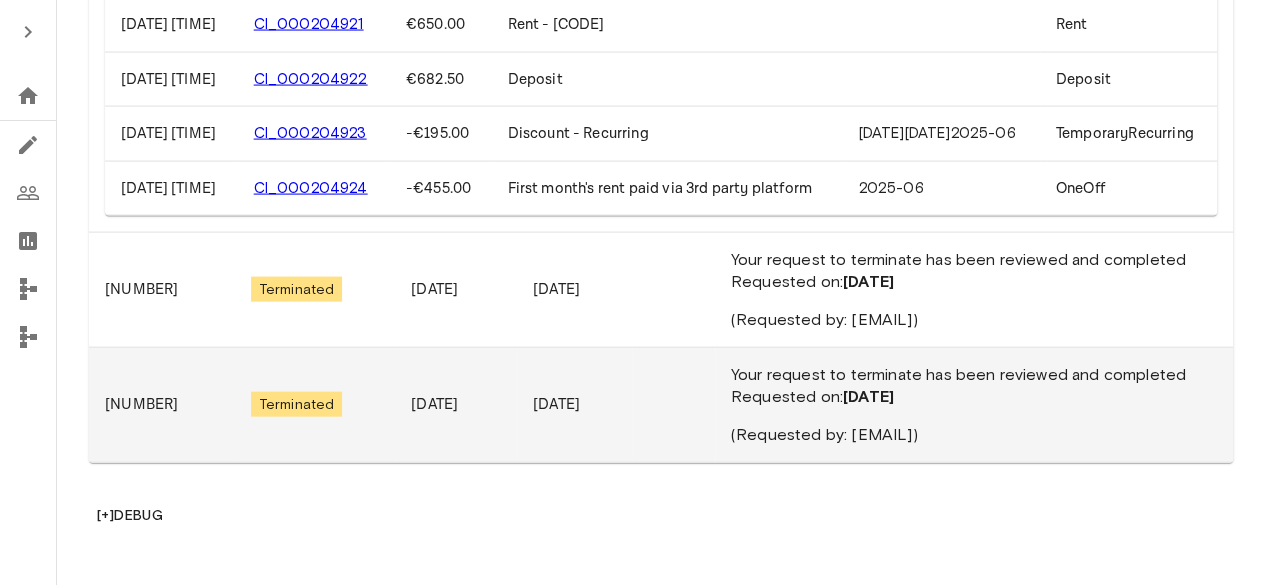 scroll, scrollTop: 2025, scrollLeft: 0, axis: vertical 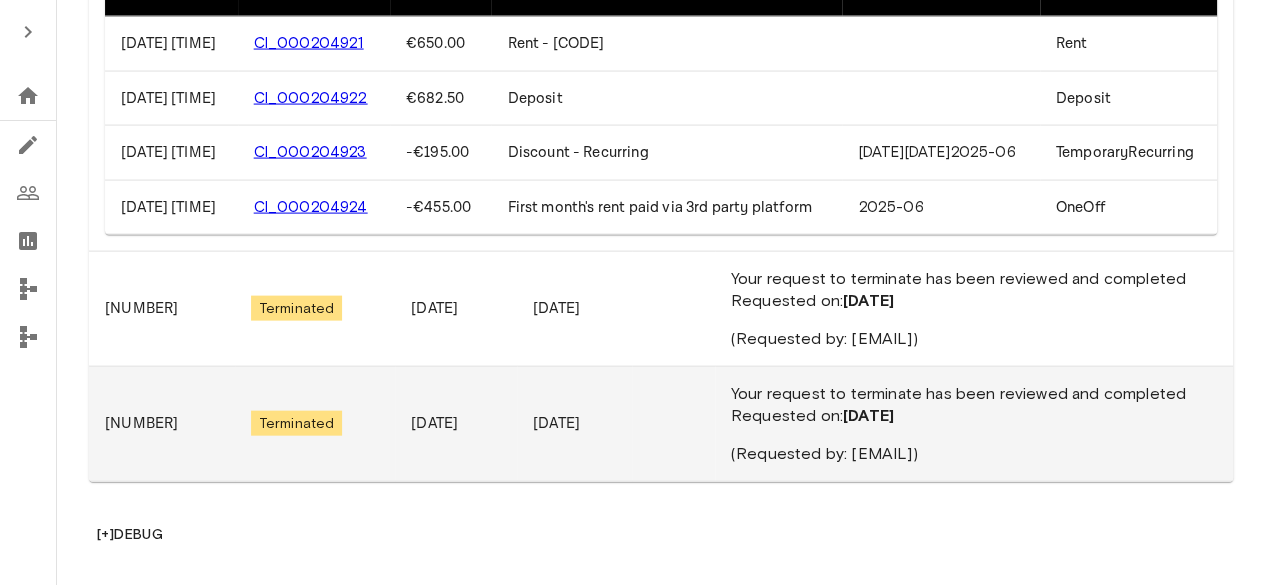 click on "Discount - Recurring" at bounding box center [666, 153] 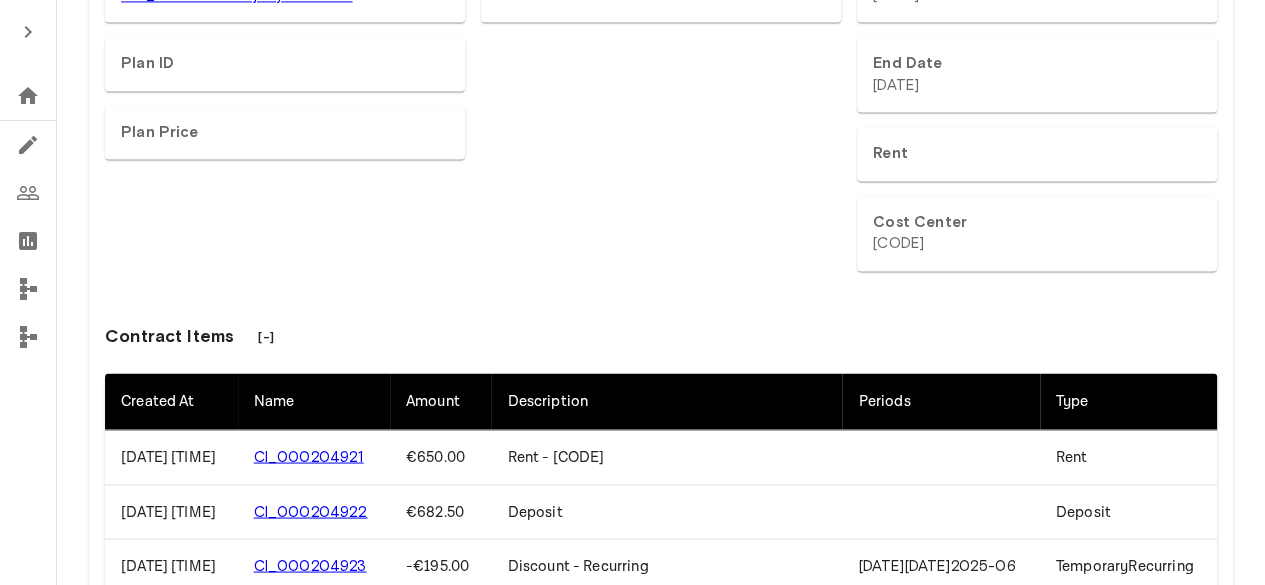scroll, scrollTop: 1525, scrollLeft: 0, axis: vertical 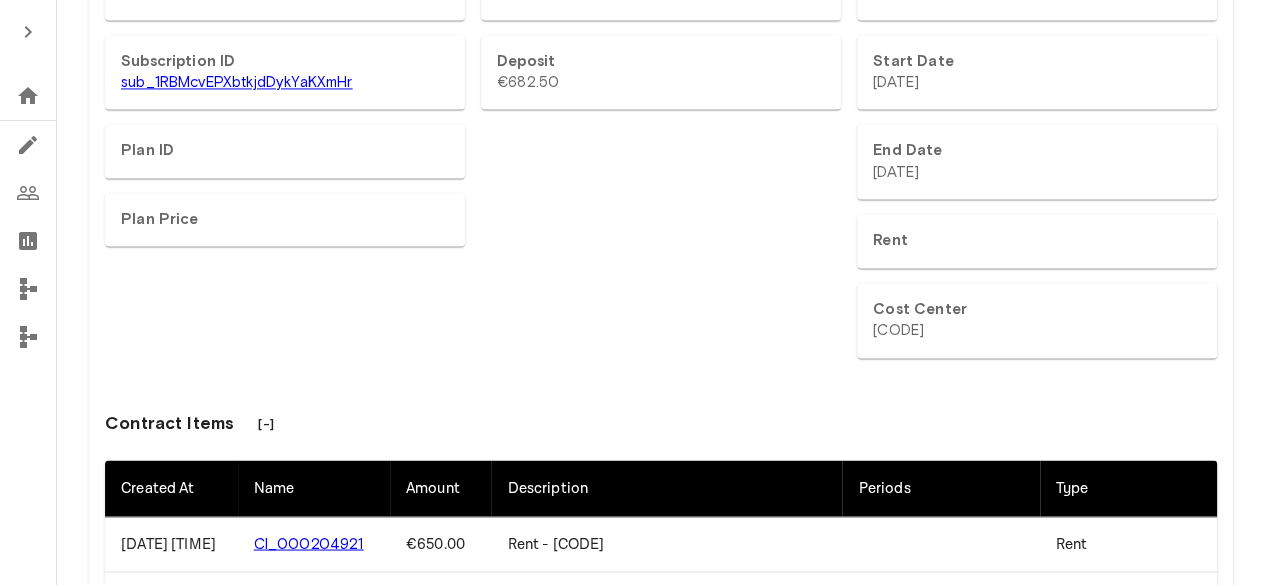 click on "[-]" at bounding box center (266, 424) 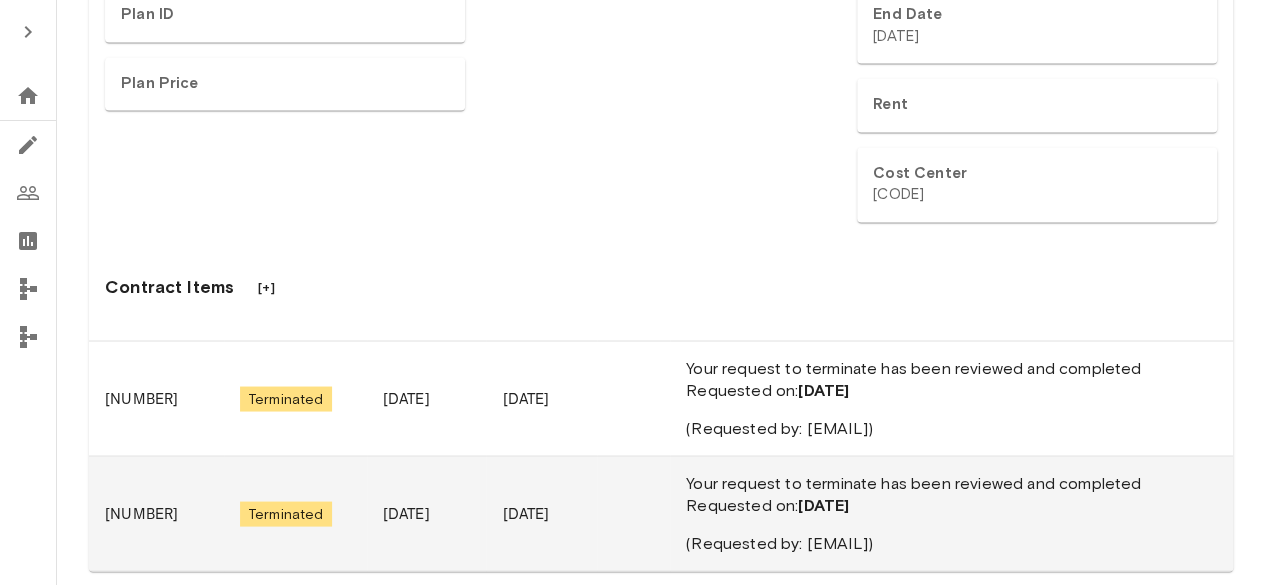 scroll, scrollTop: 1763, scrollLeft: 0, axis: vertical 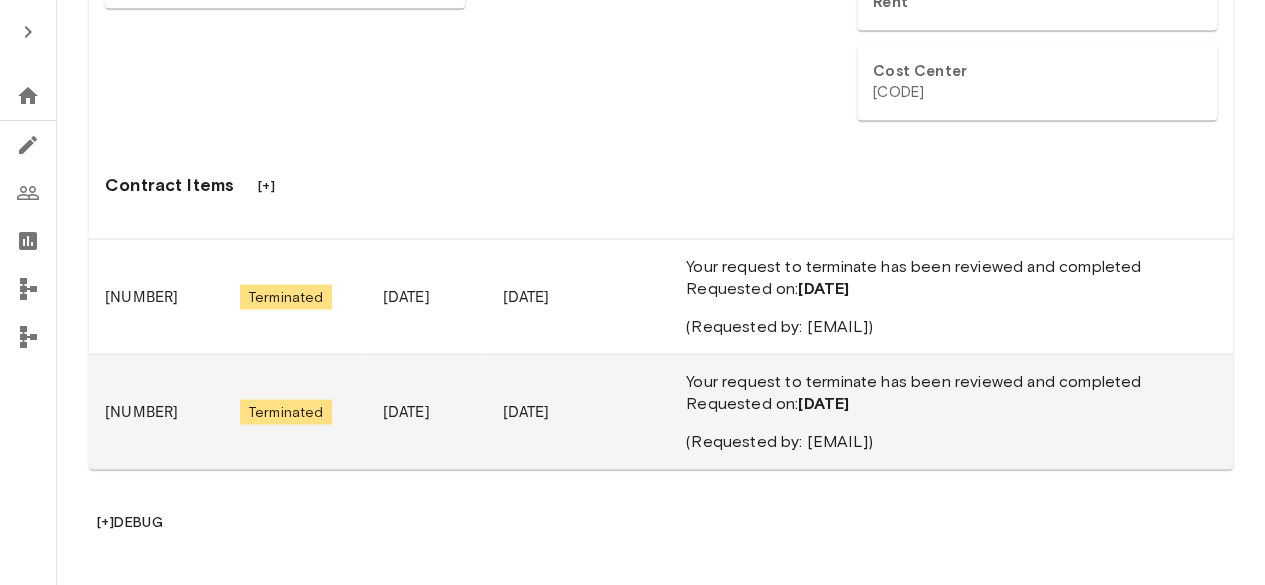 click at bounding box center (634, 296) 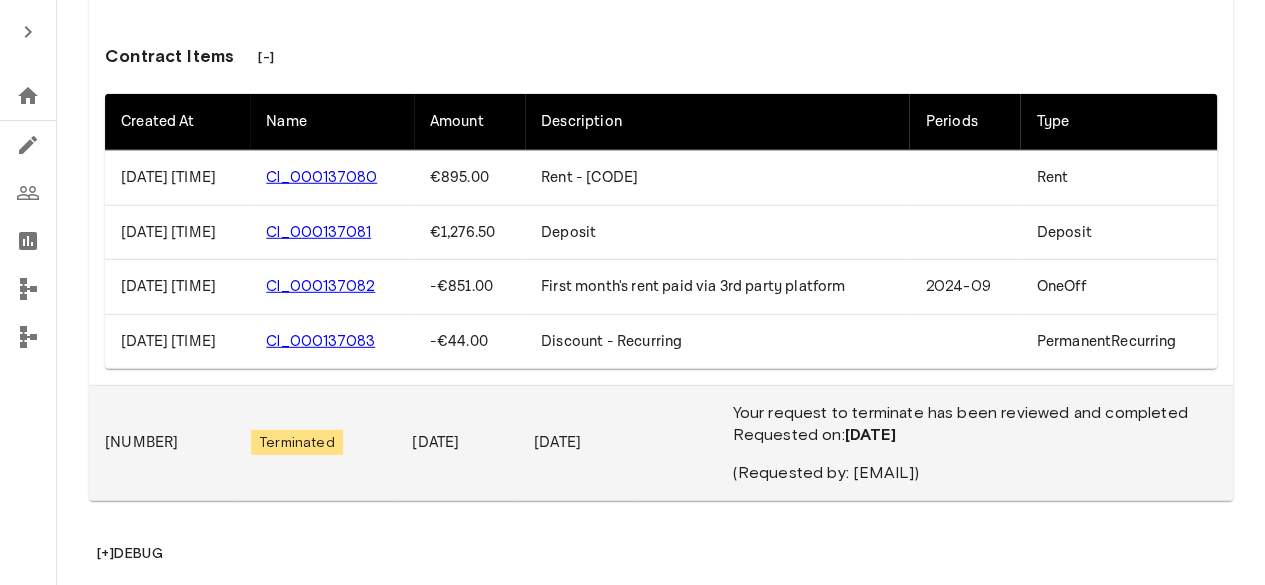 scroll, scrollTop: 2752, scrollLeft: 0, axis: vertical 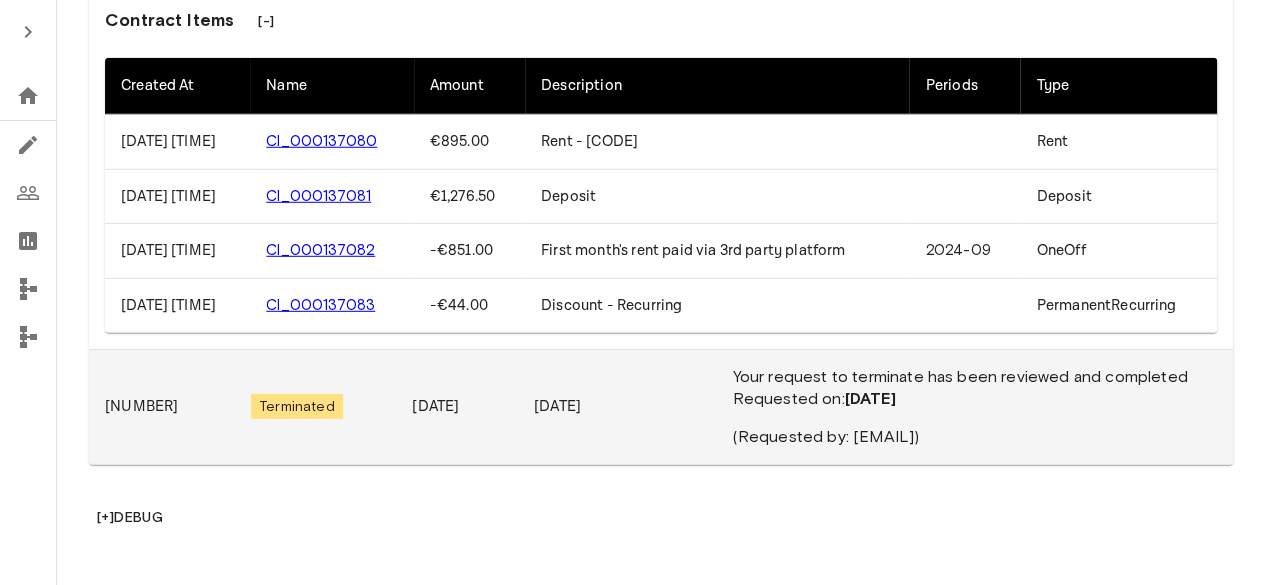 click at bounding box center (674, 407) 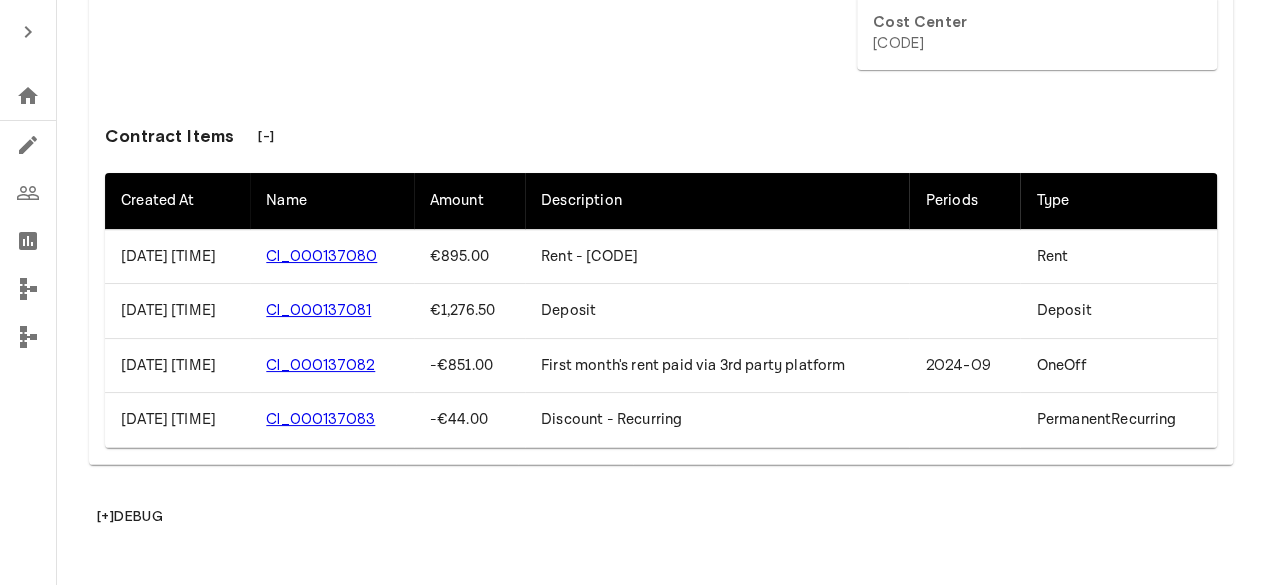 scroll, scrollTop: 3740, scrollLeft: 0, axis: vertical 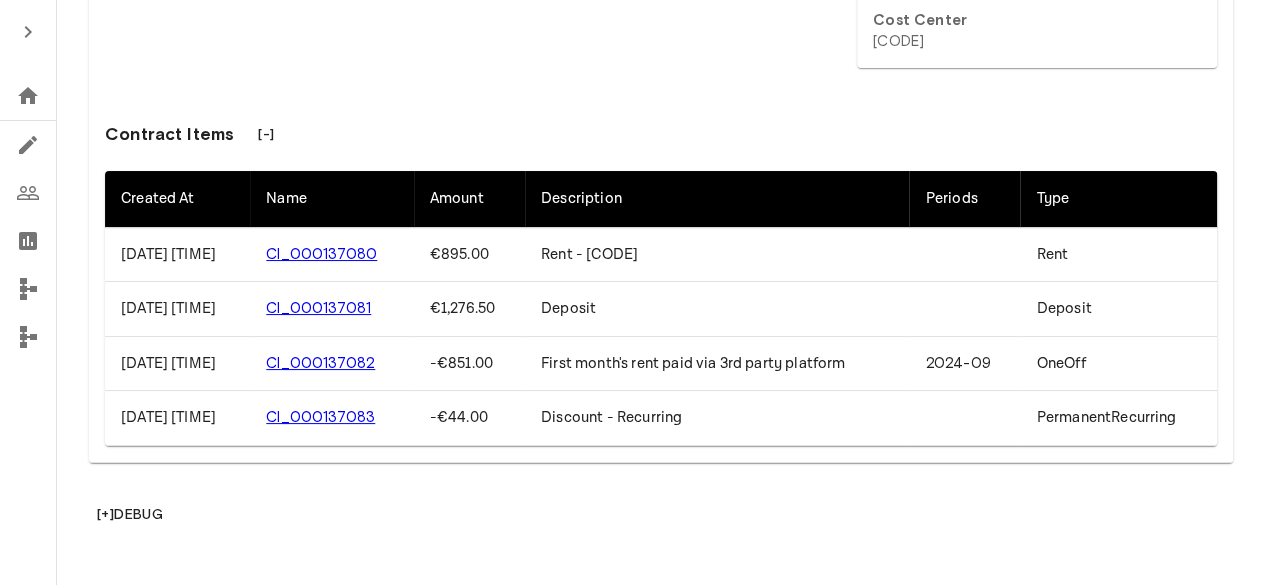 click on "Deposit" at bounding box center [717, 309] 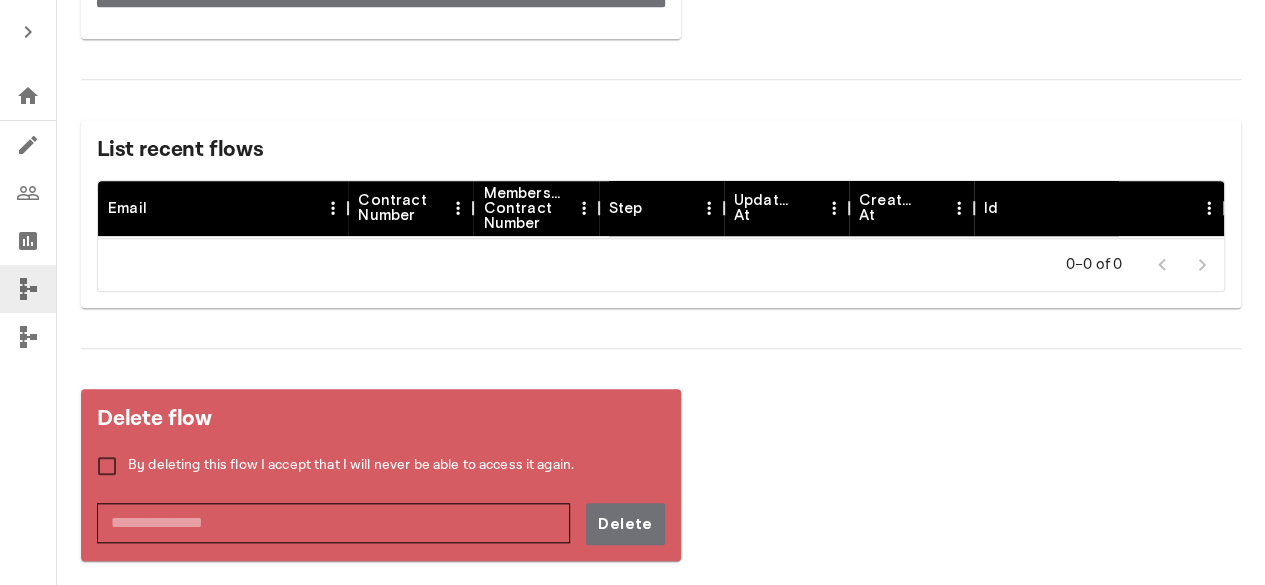 scroll, scrollTop: 0, scrollLeft: 0, axis: both 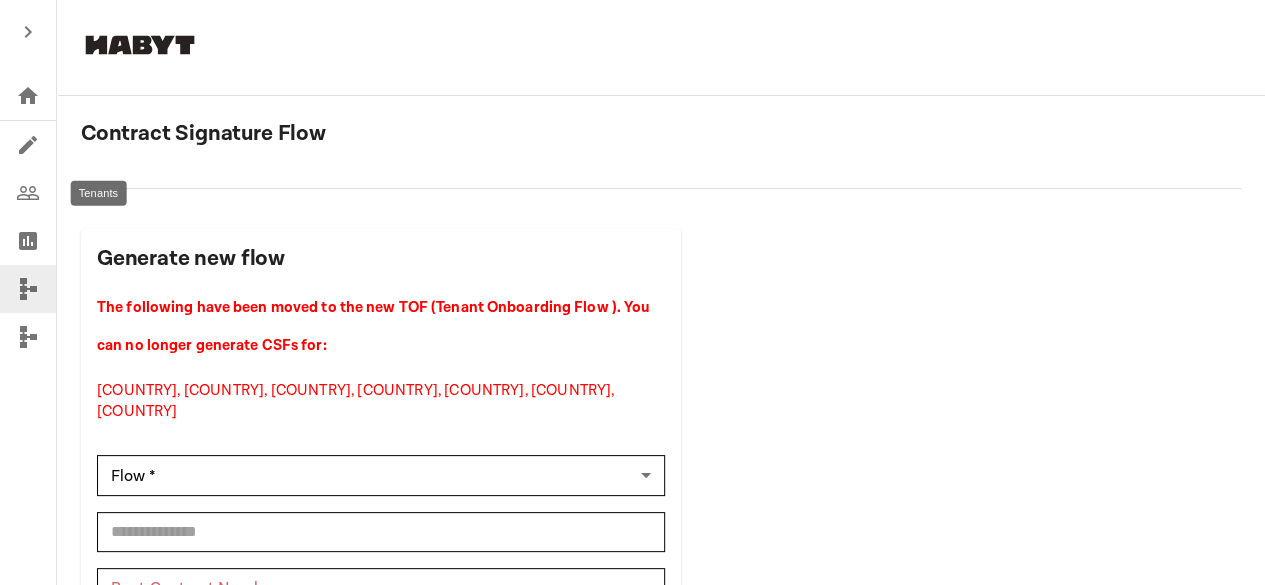 click 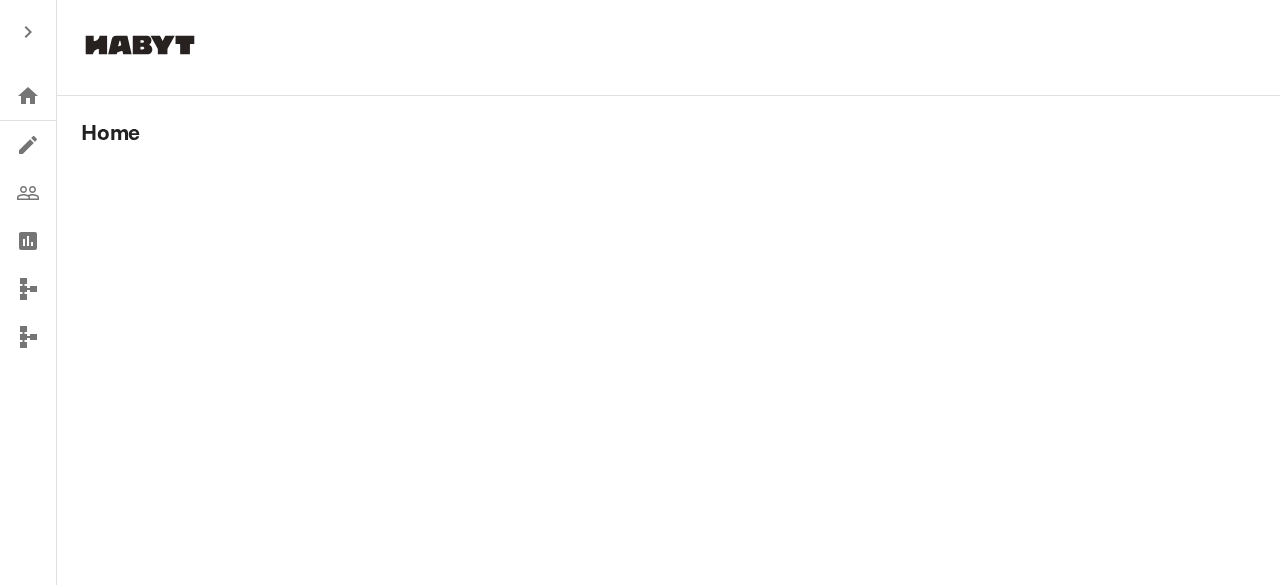 scroll, scrollTop: 0, scrollLeft: 0, axis: both 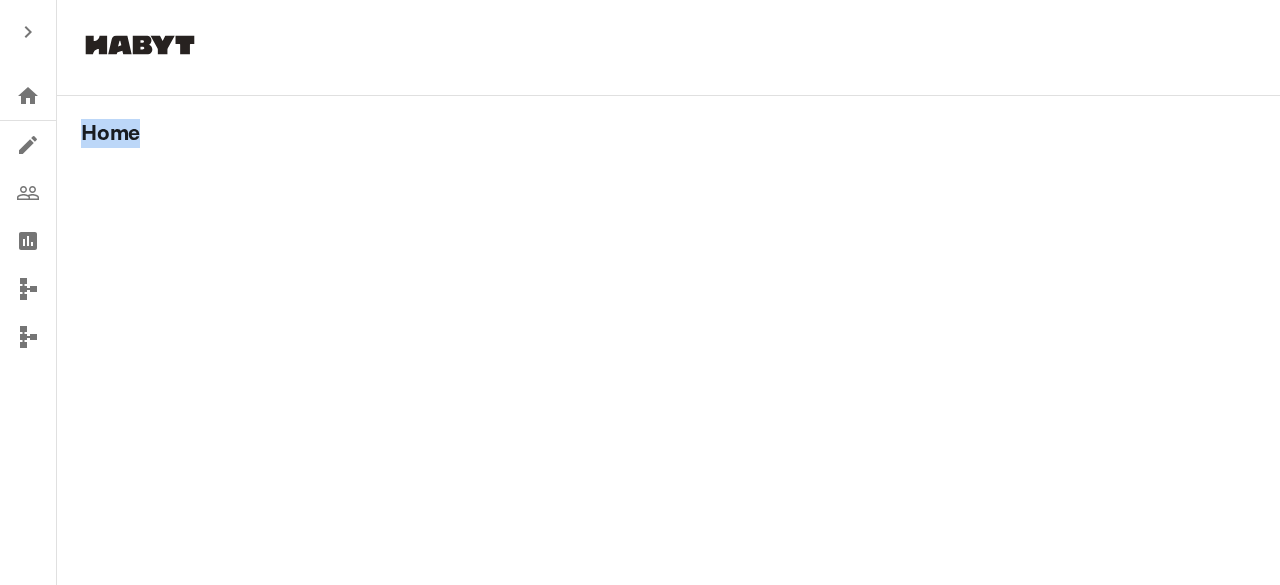 click on "Home" at bounding box center [668, 134] 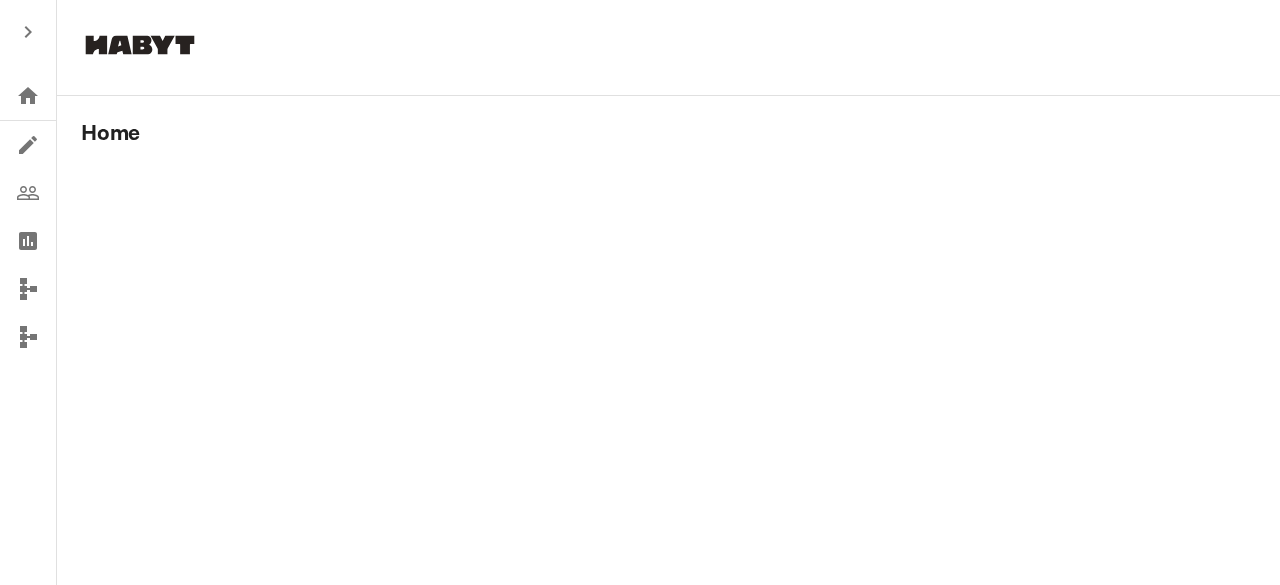 click 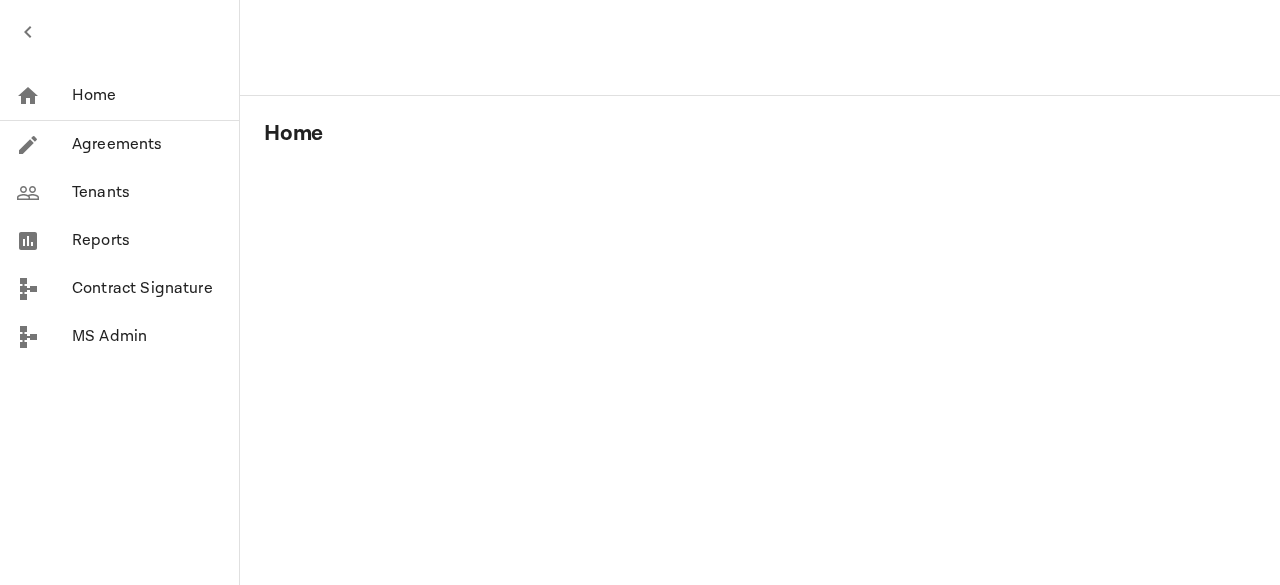 click on "Home" at bounding box center [640, 340] 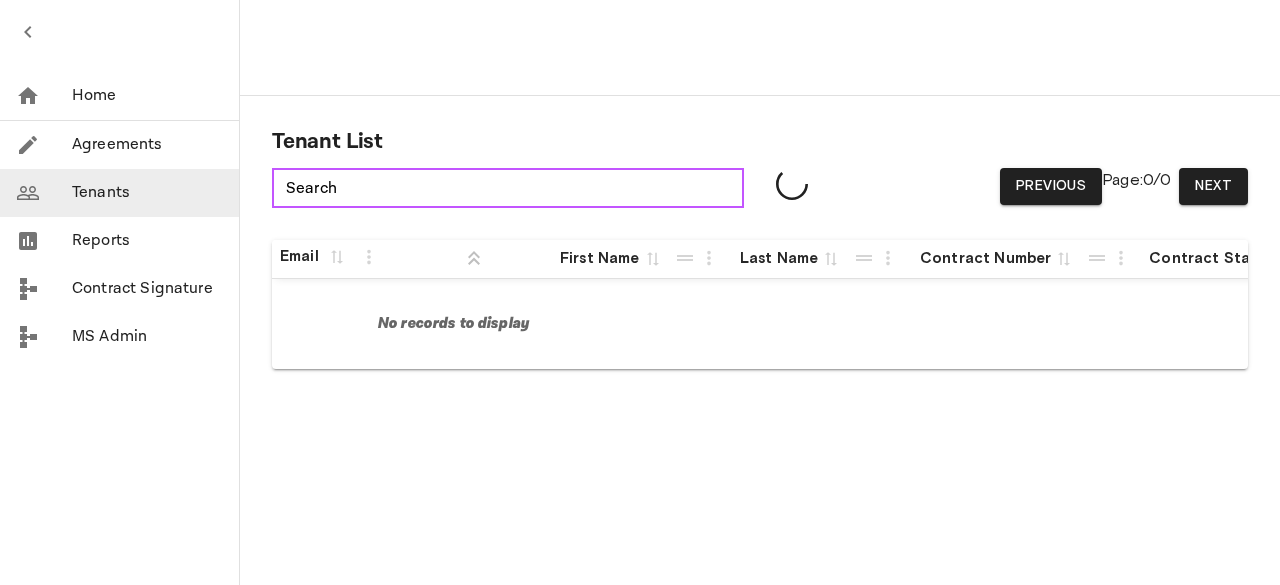 click on "Search Search" at bounding box center [508, 188] 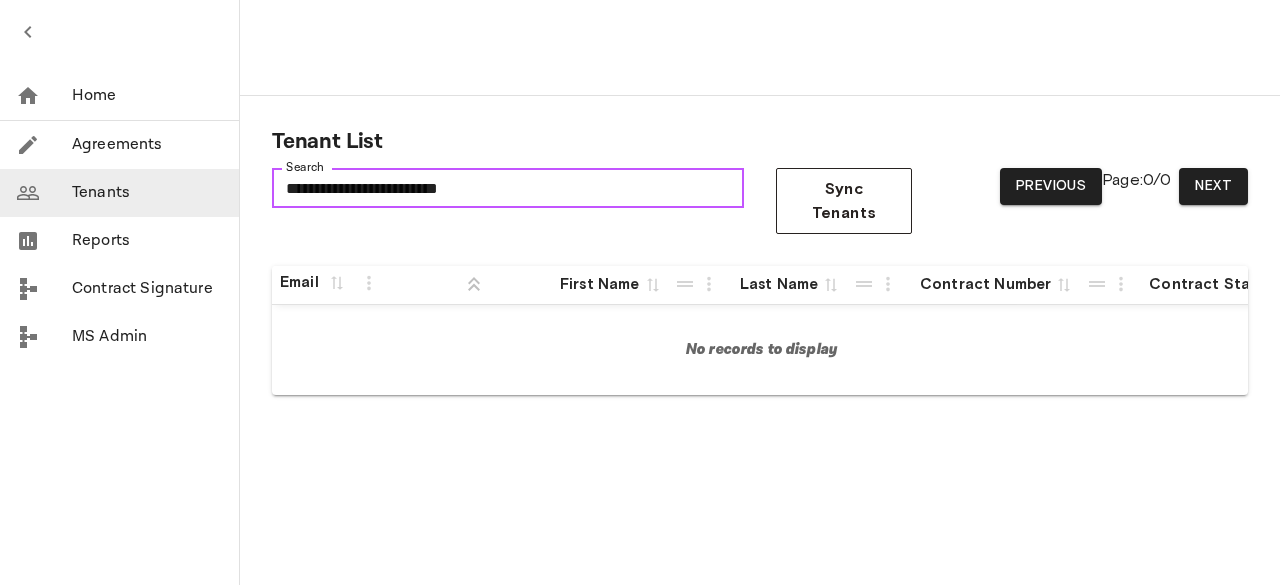 type on "**********" 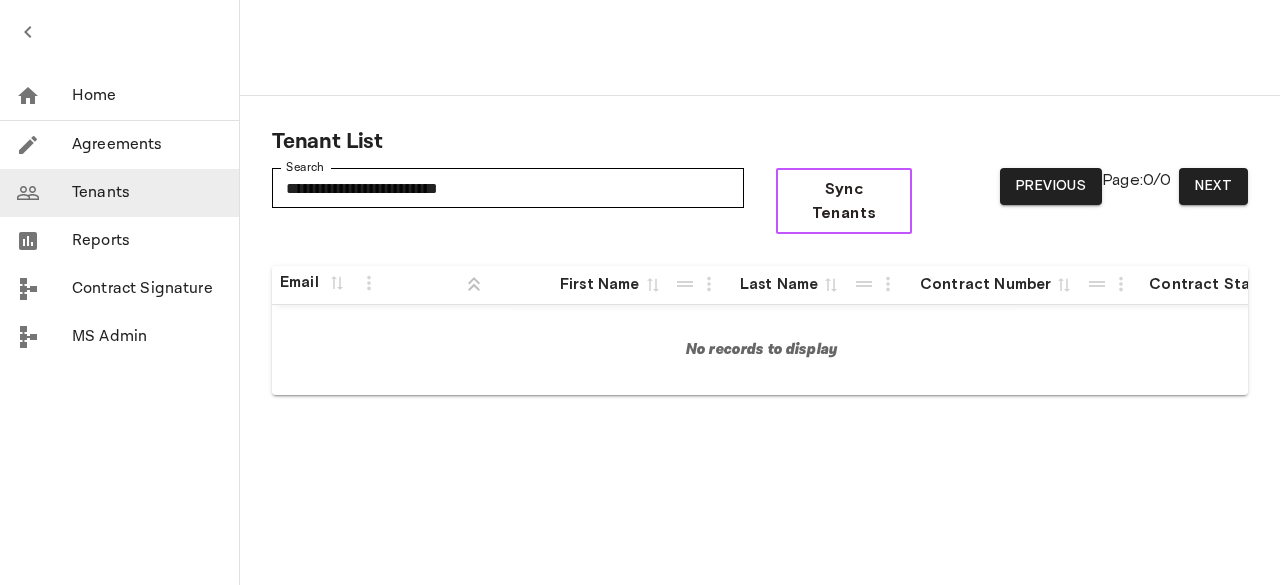 click on "Sync Tenants" at bounding box center [844, 201] 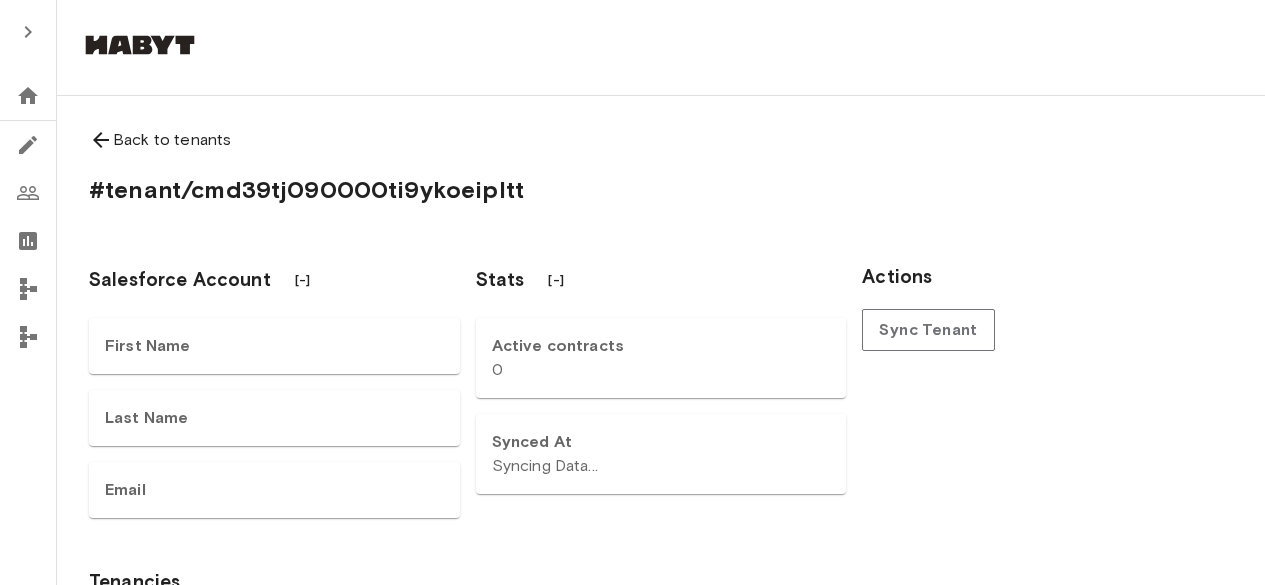 scroll, scrollTop: 0, scrollLeft: 0, axis: both 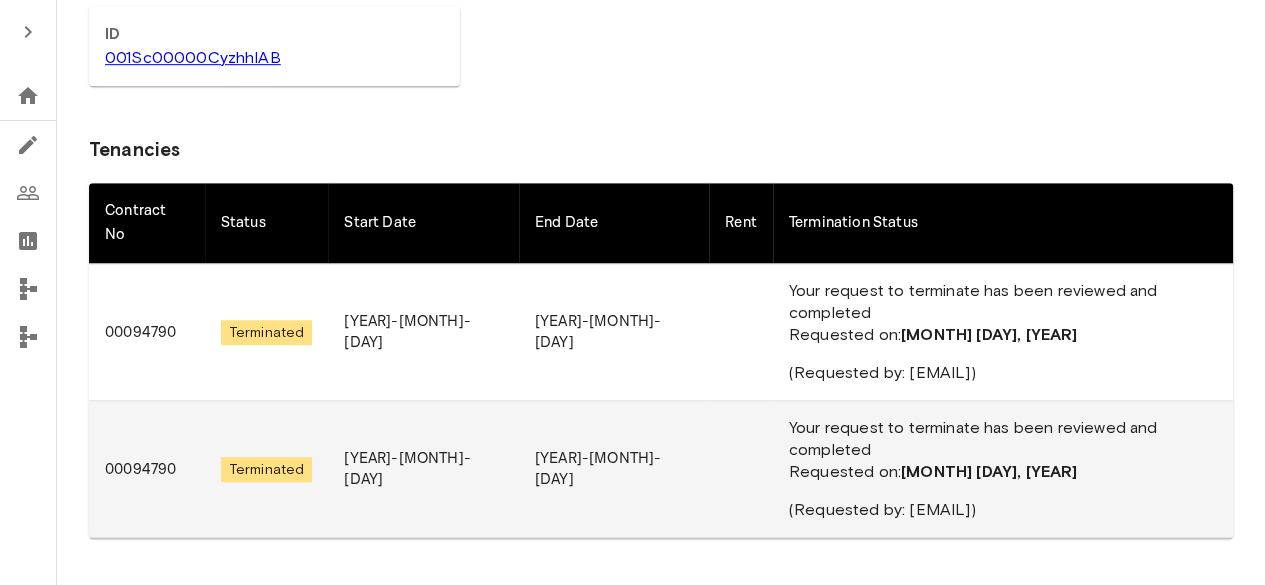 click on "[MONTH] [DAY], [YEAR]" at bounding box center [989, 334] 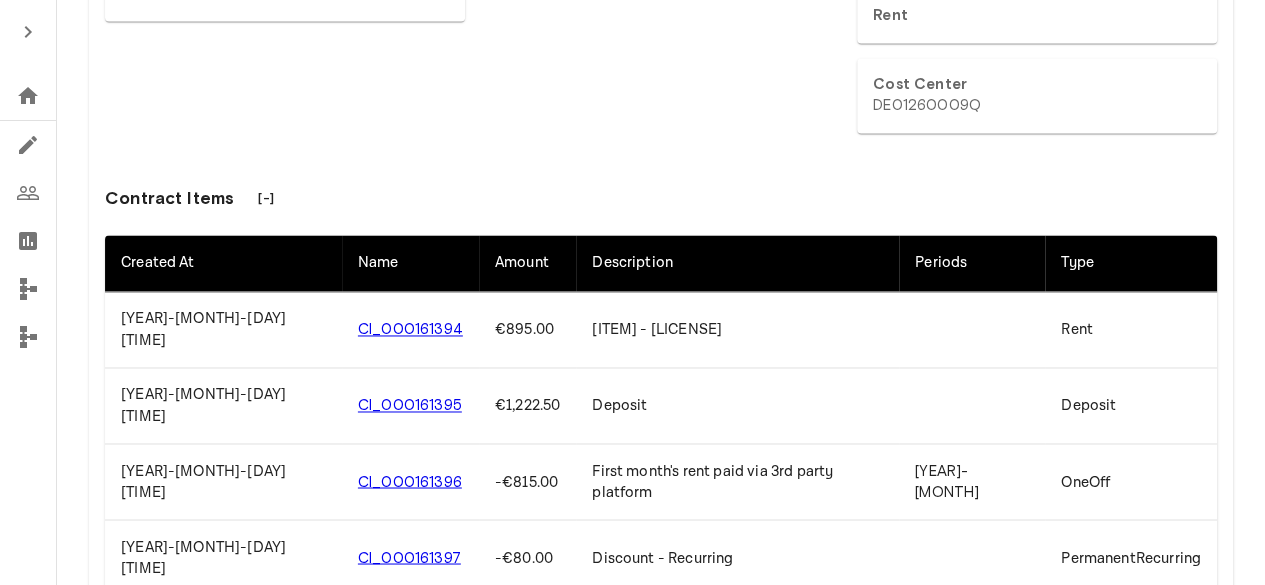 scroll, scrollTop: 1500, scrollLeft: 0, axis: vertical 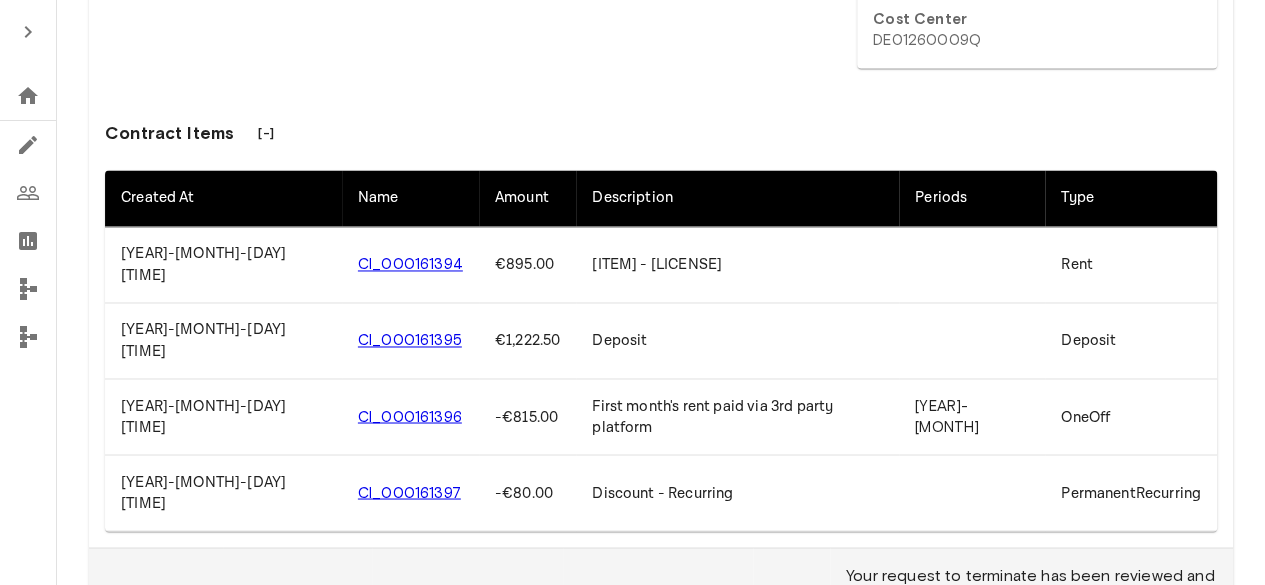 click on "Deposit" at bounding box center (737, 341) 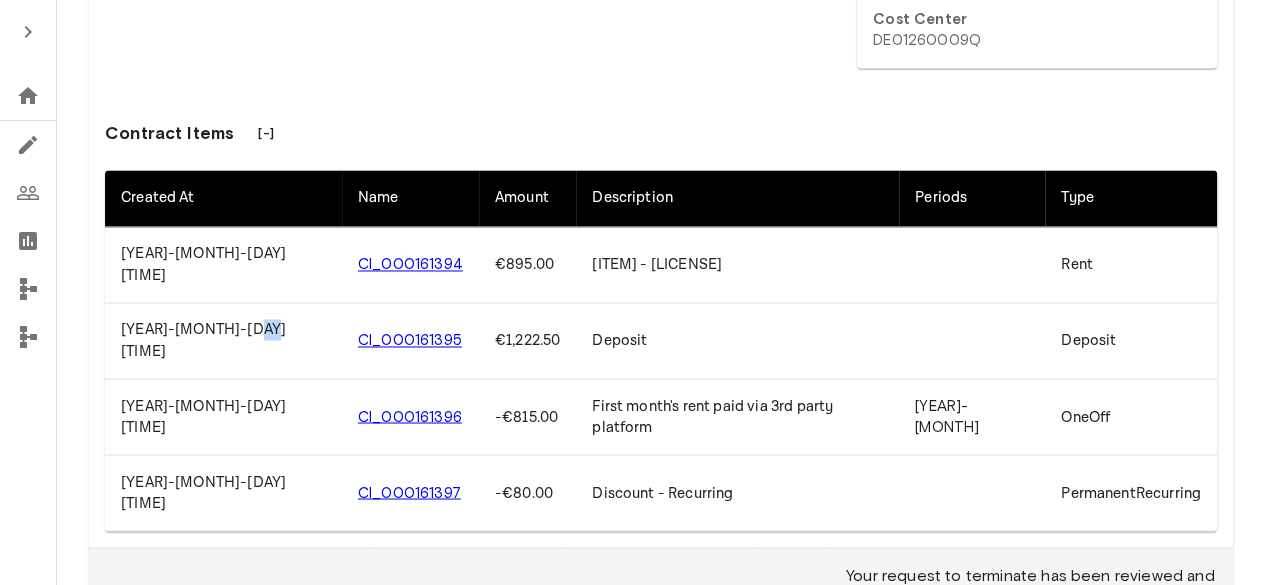 click on "2024-08-12 10:48:20" at bounding box center [223, 341] 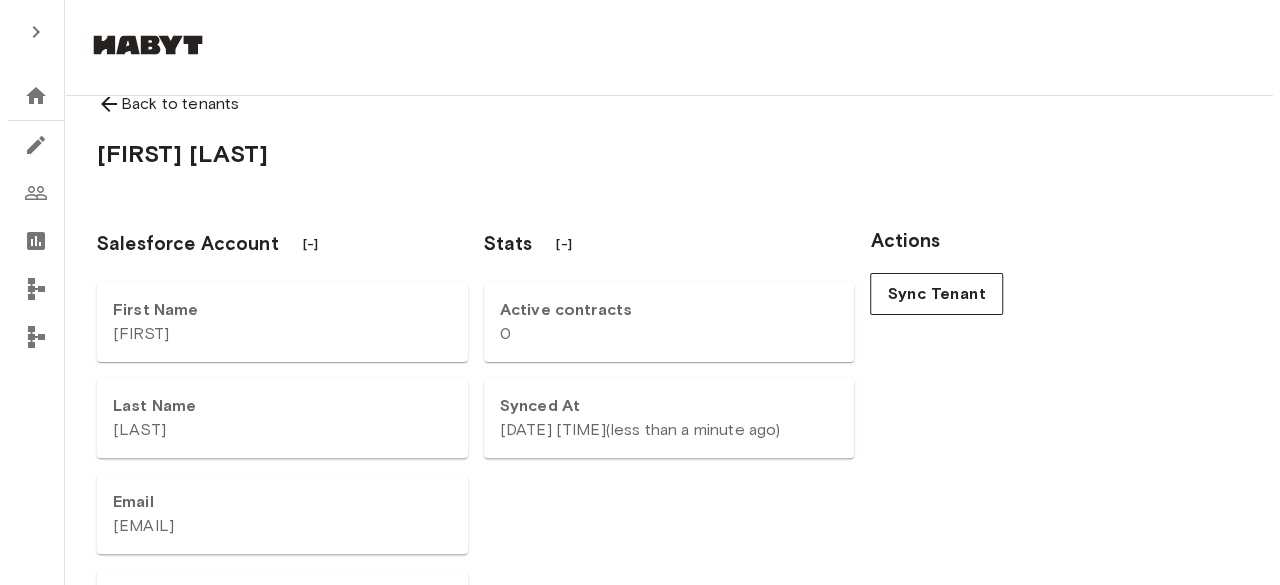 scroll, scrollTop: 0, scrollLeft: 0, axis: both 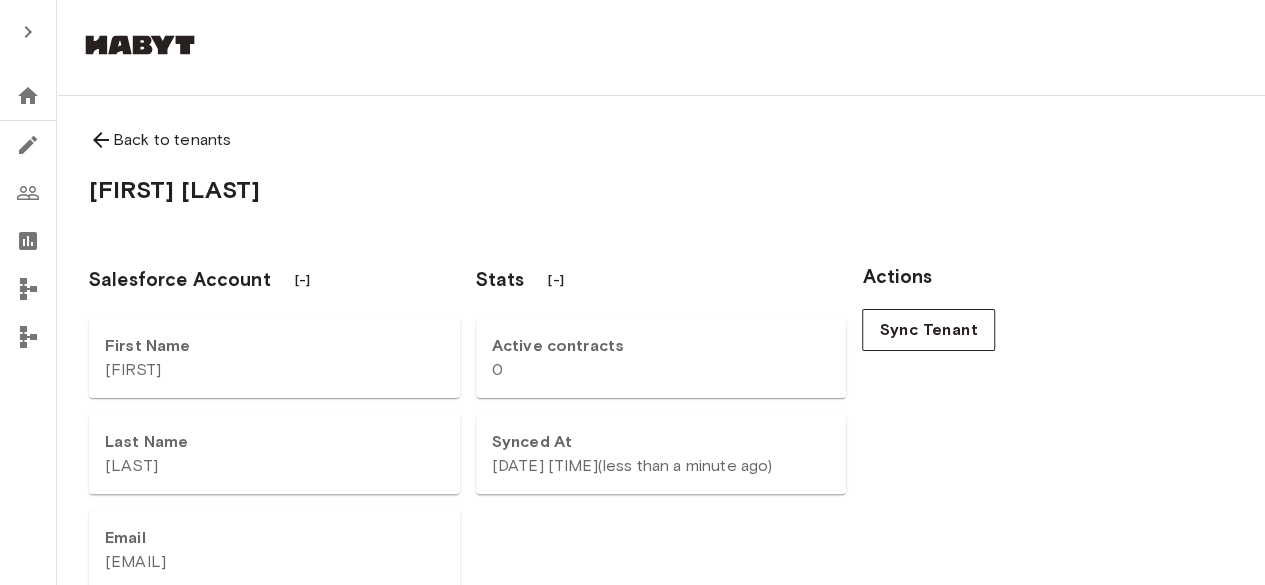 click 